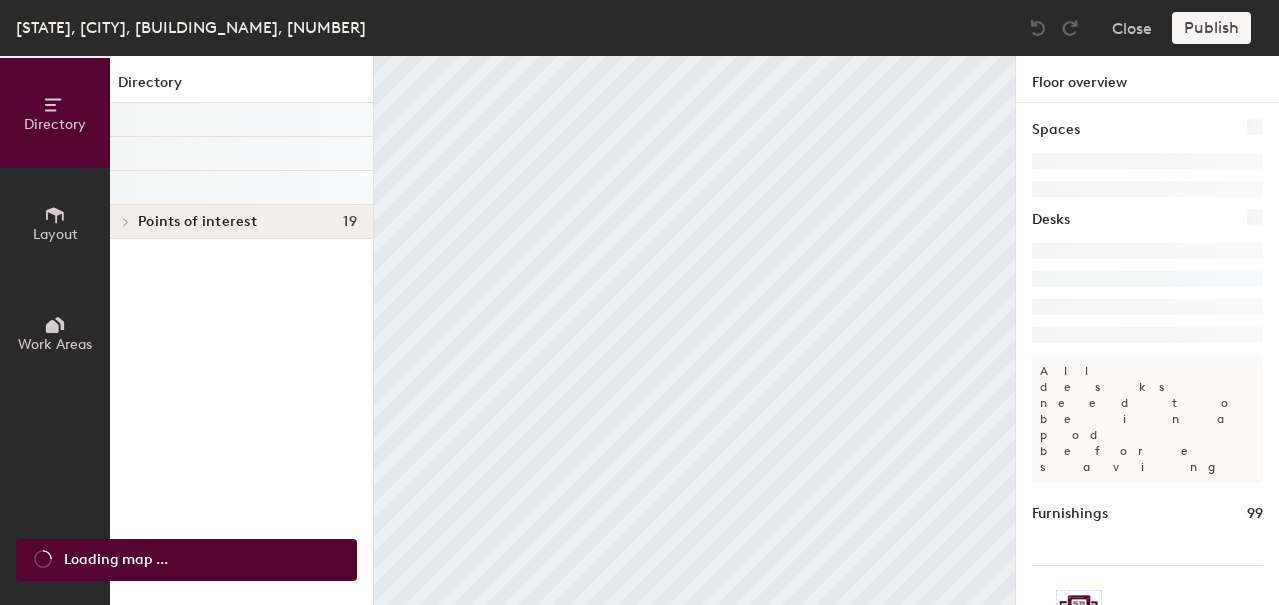 scroll, scrollTop: 0, scrollLeft: 0, axis: both 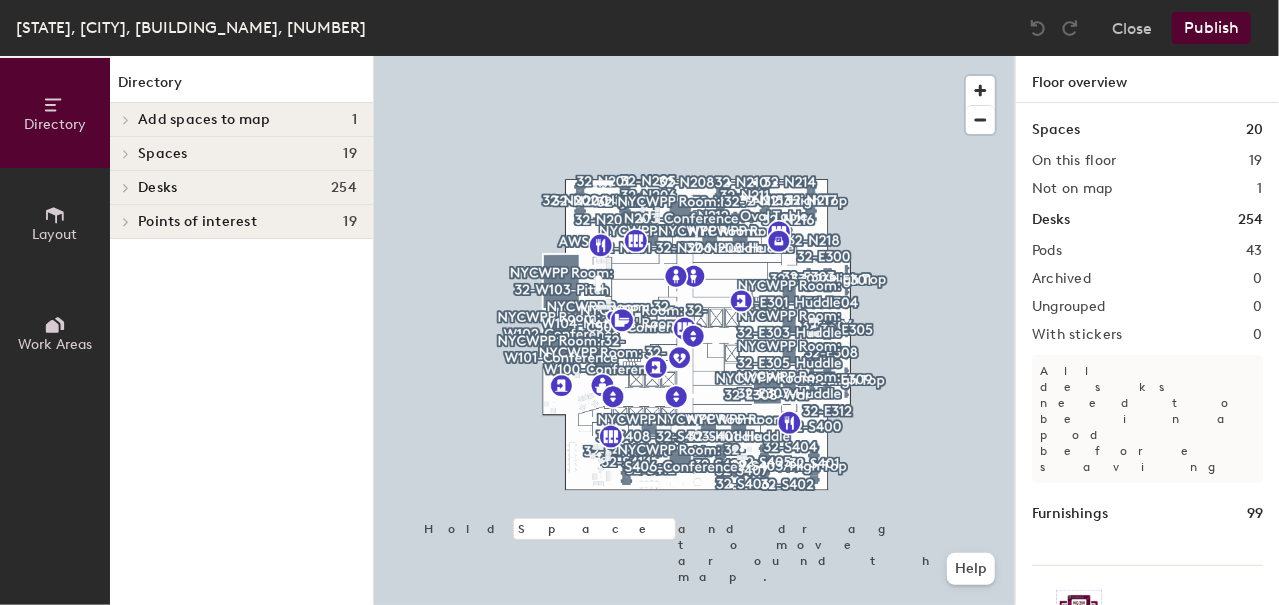 click on "Layout" 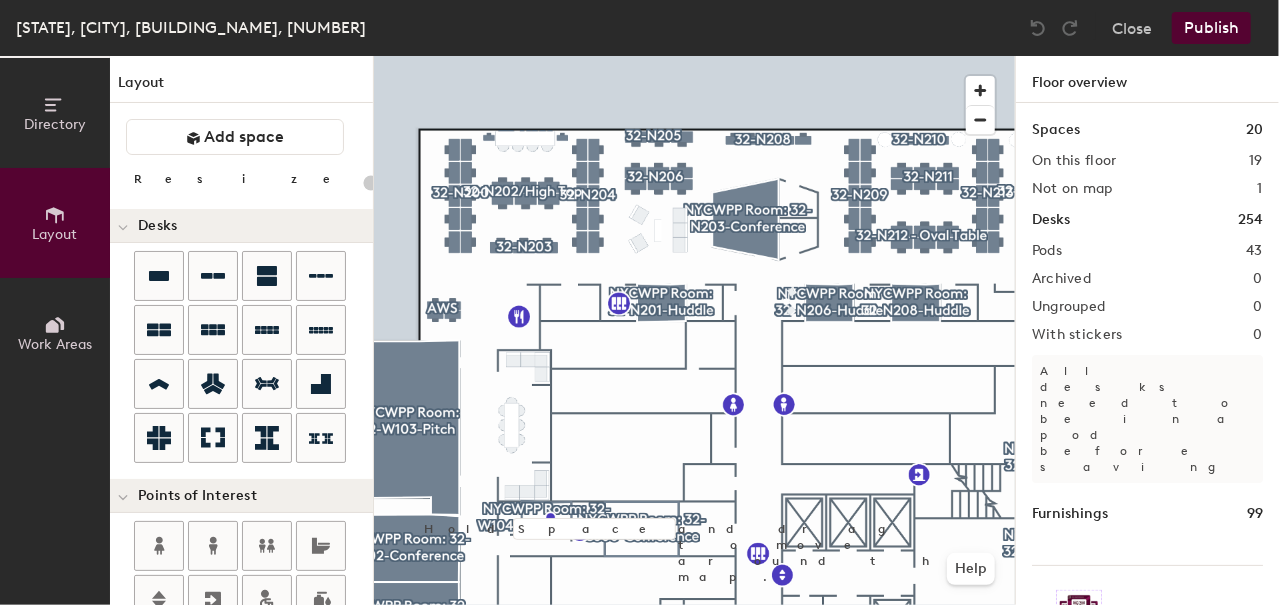 type 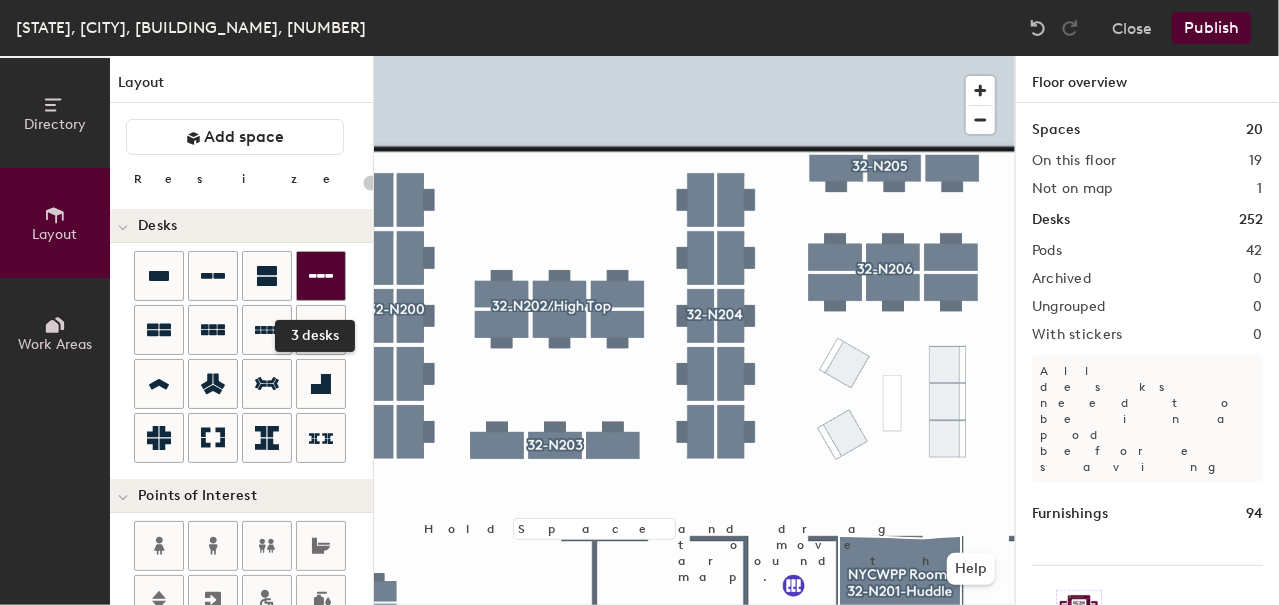 click 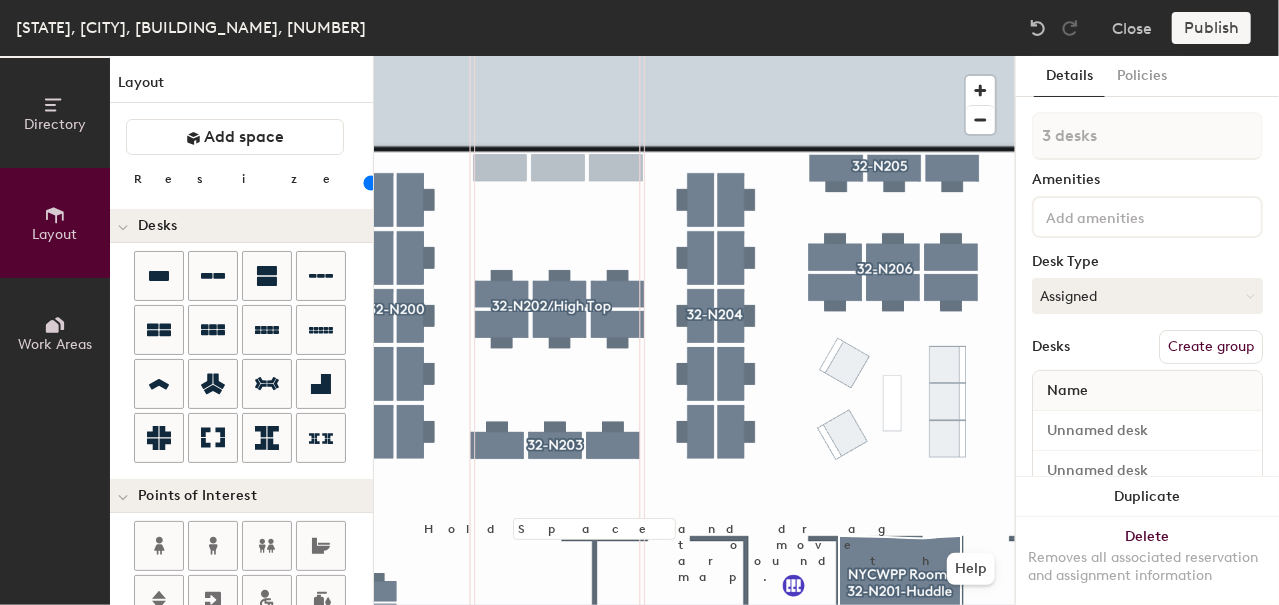 type on "80" 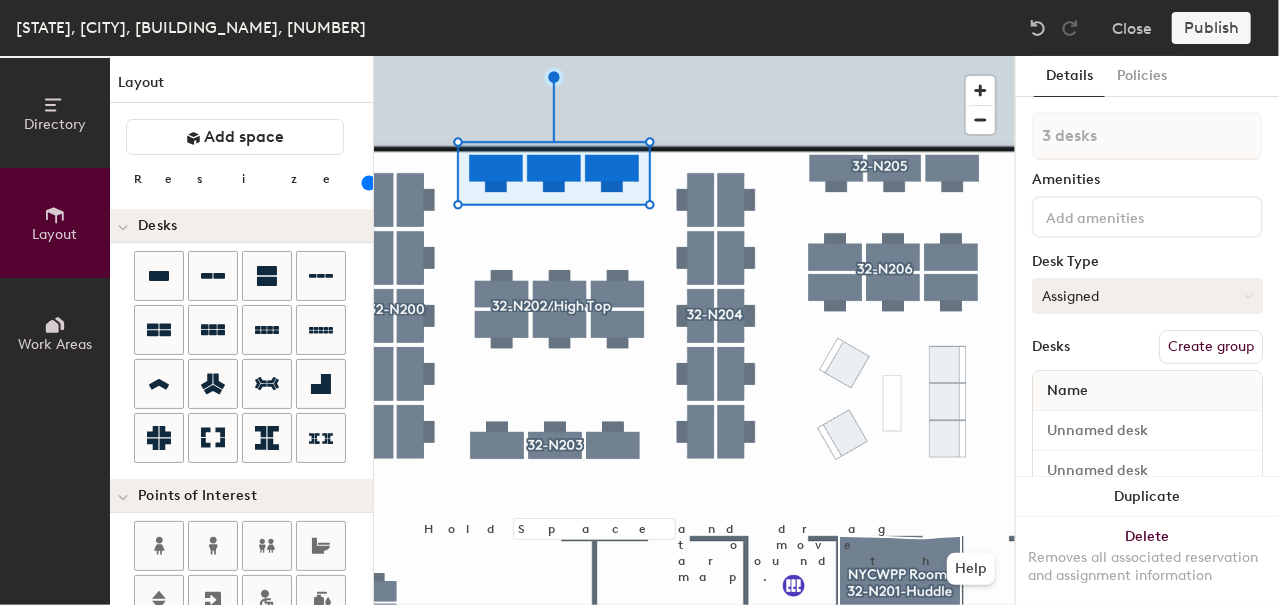 click on "Assigned" 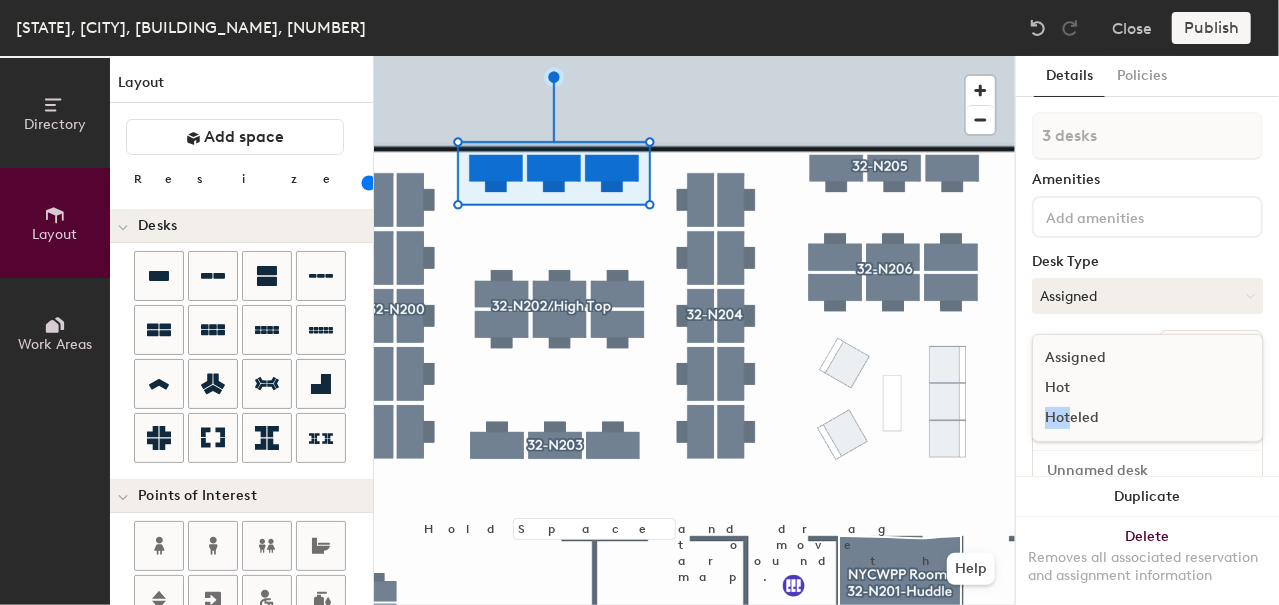 drag, startPoint x: 1072, startPoint y: 388, endPoint x: 1070, endPoint y: 415, distance: 27.073973 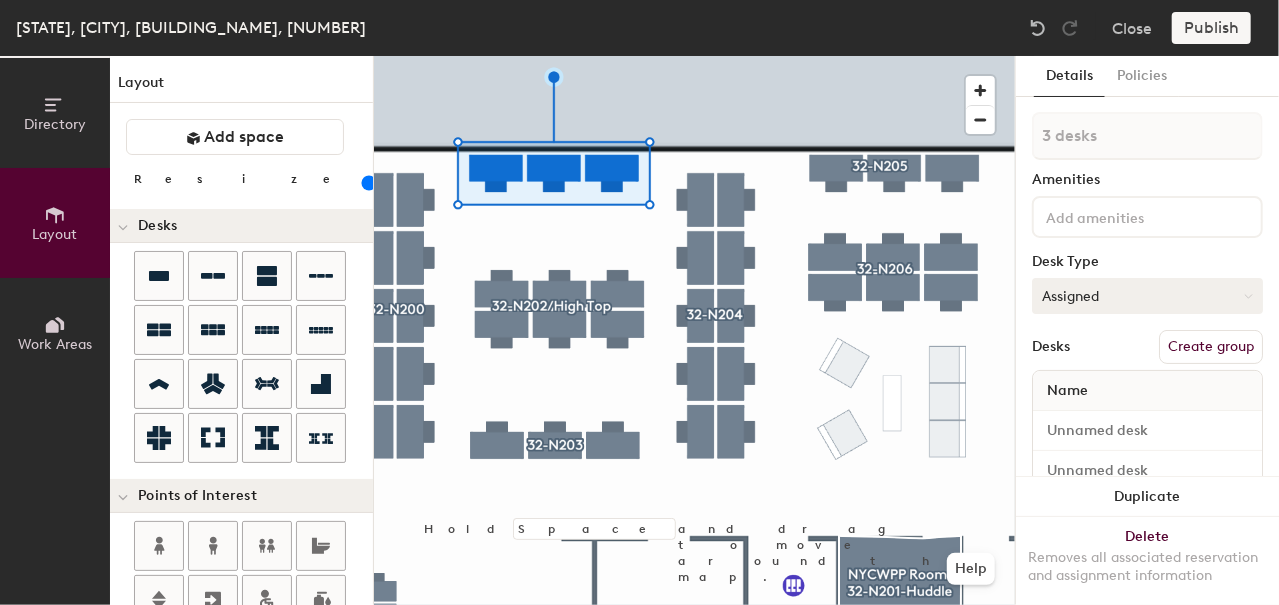 click on "Assigned" 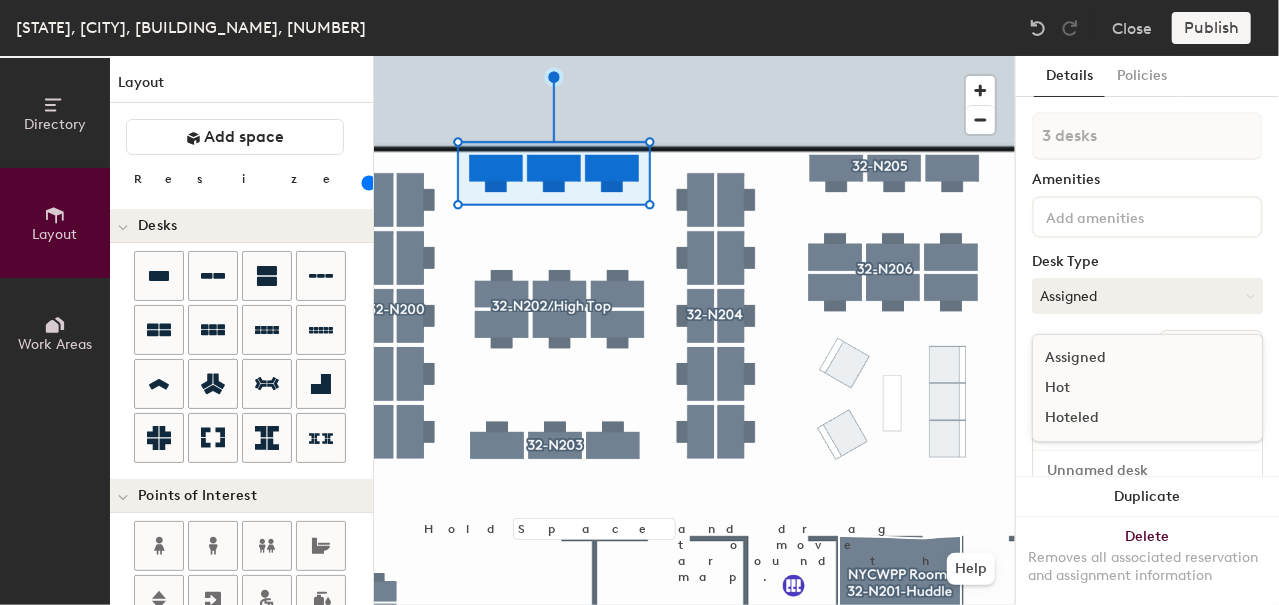 click on "Hoteled" 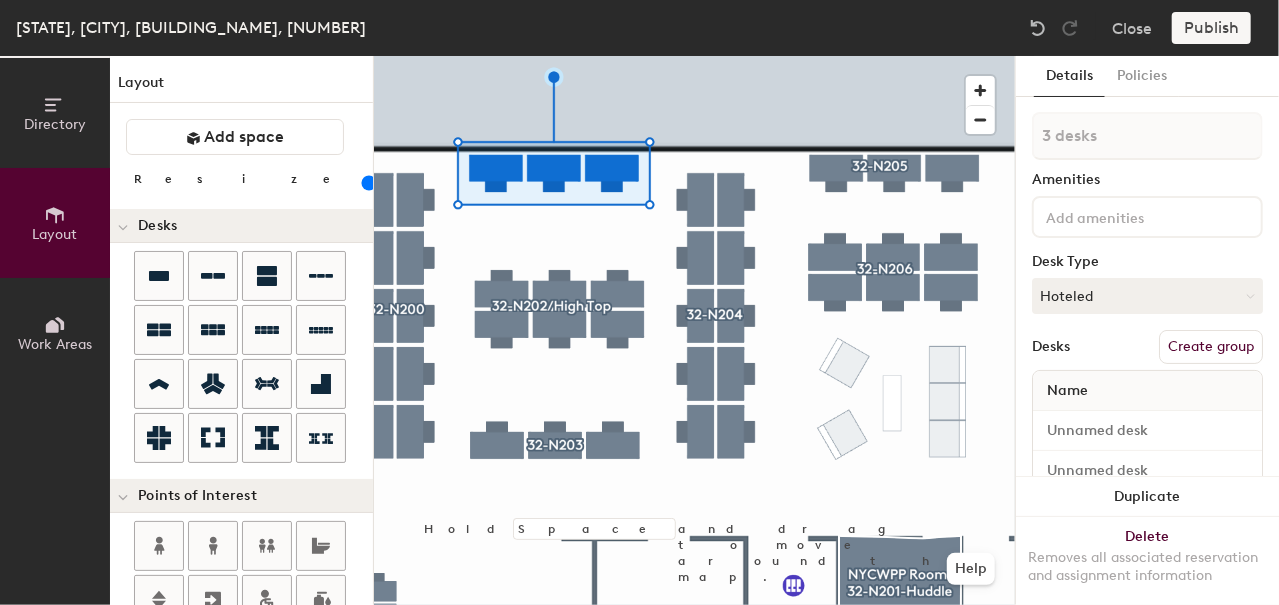 click on "Create group" 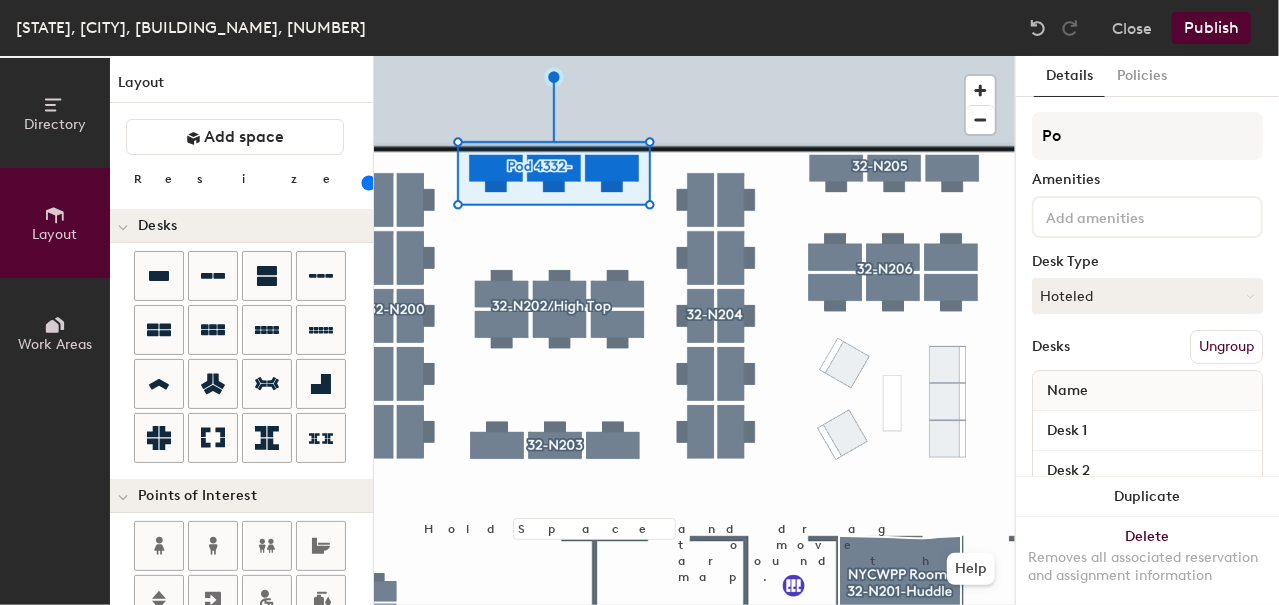 type on "P" 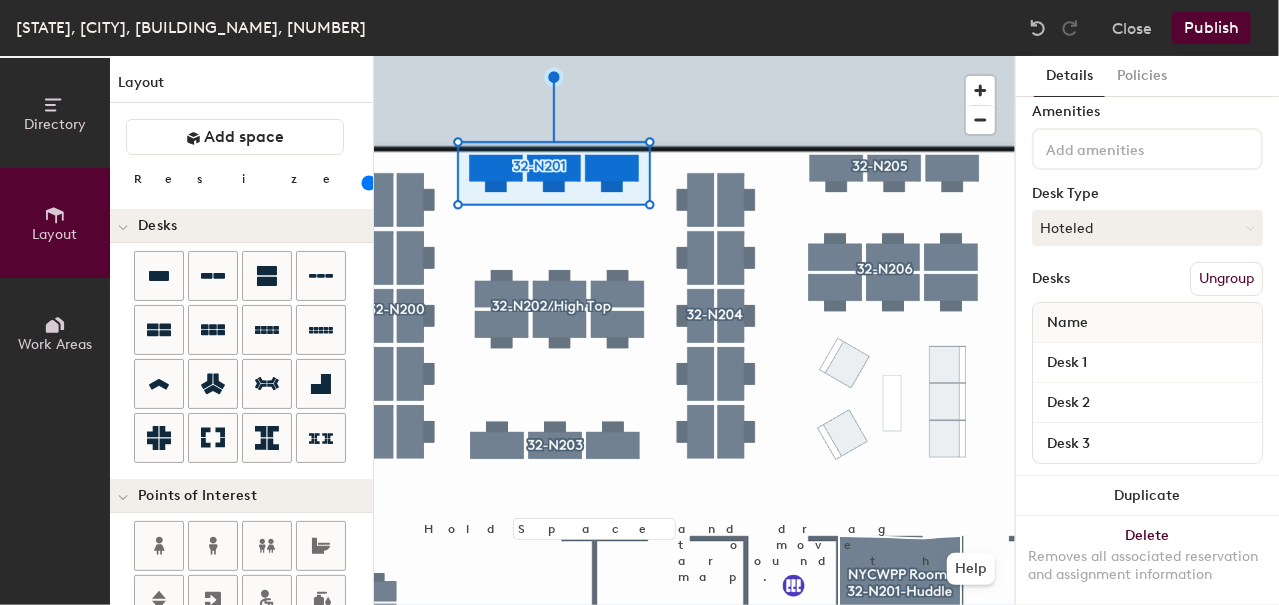 scroll, scrollTop: 99, scrollLeft: 0, axis: vertical 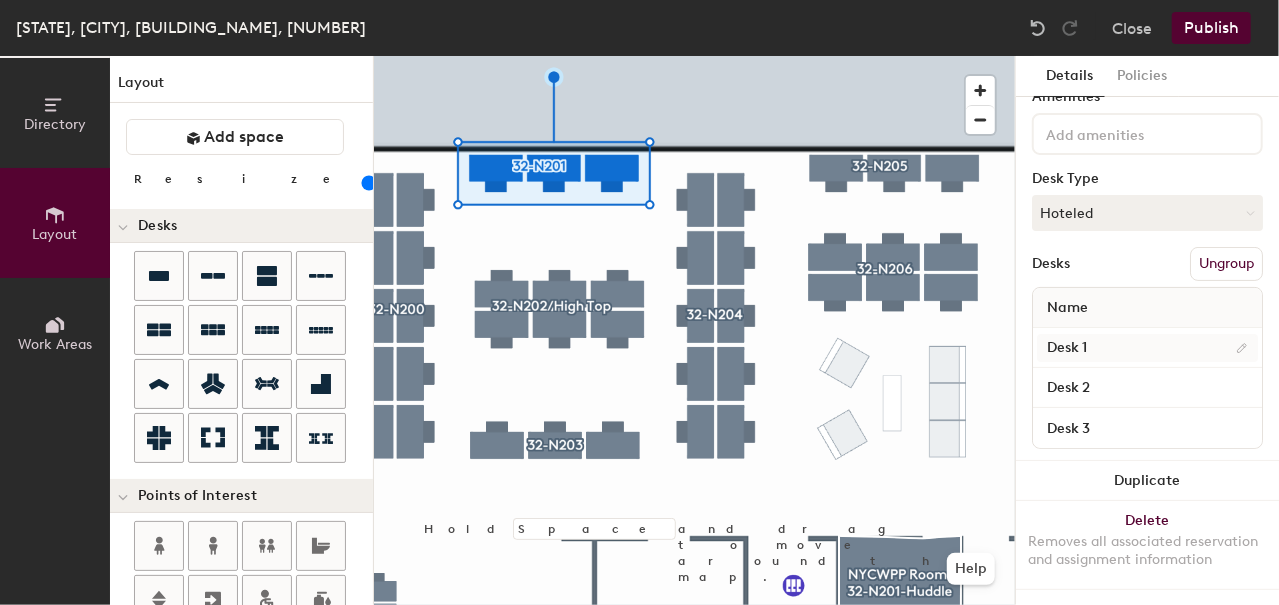type on "32-N201" 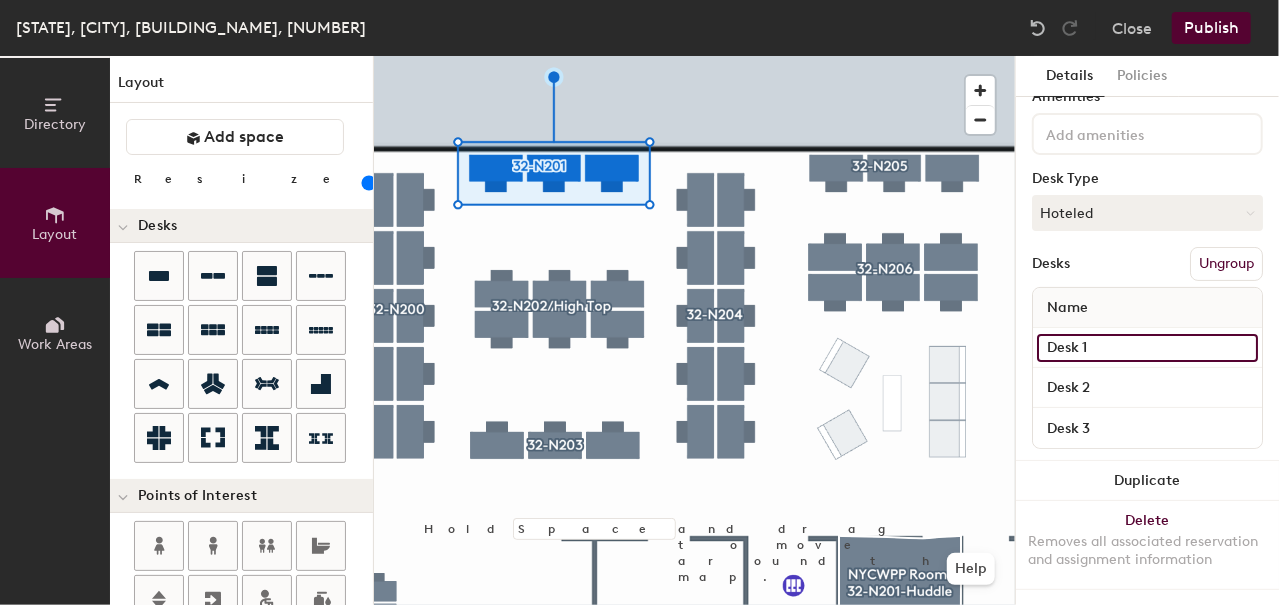 click on "Desk 1" 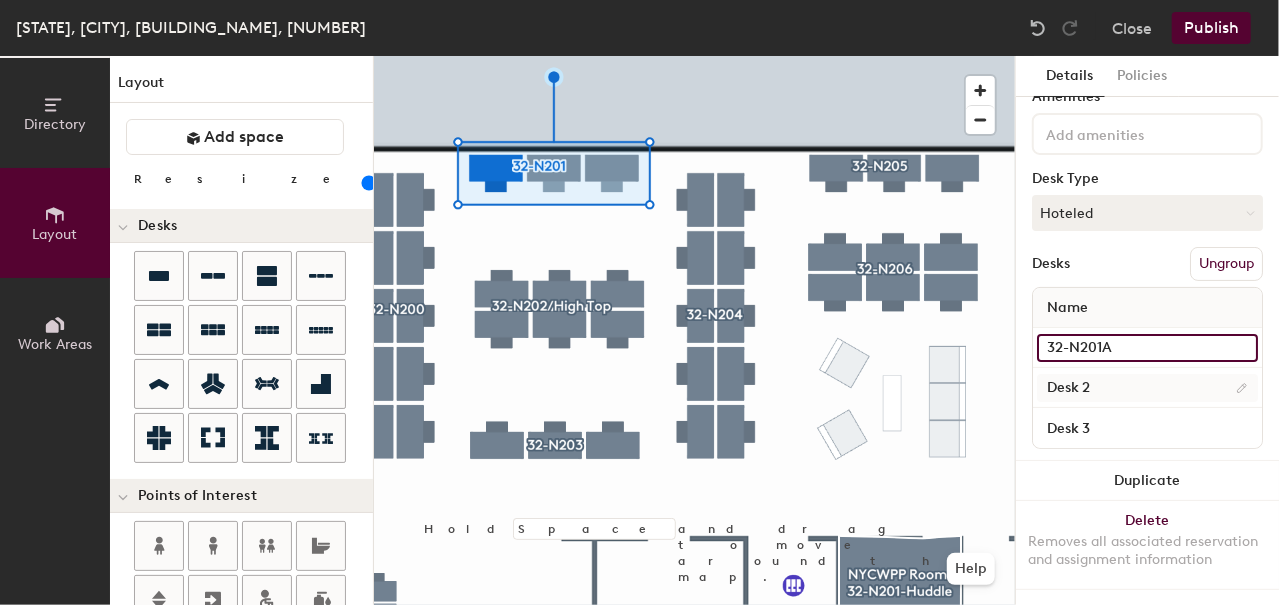 type on "32-N201A" 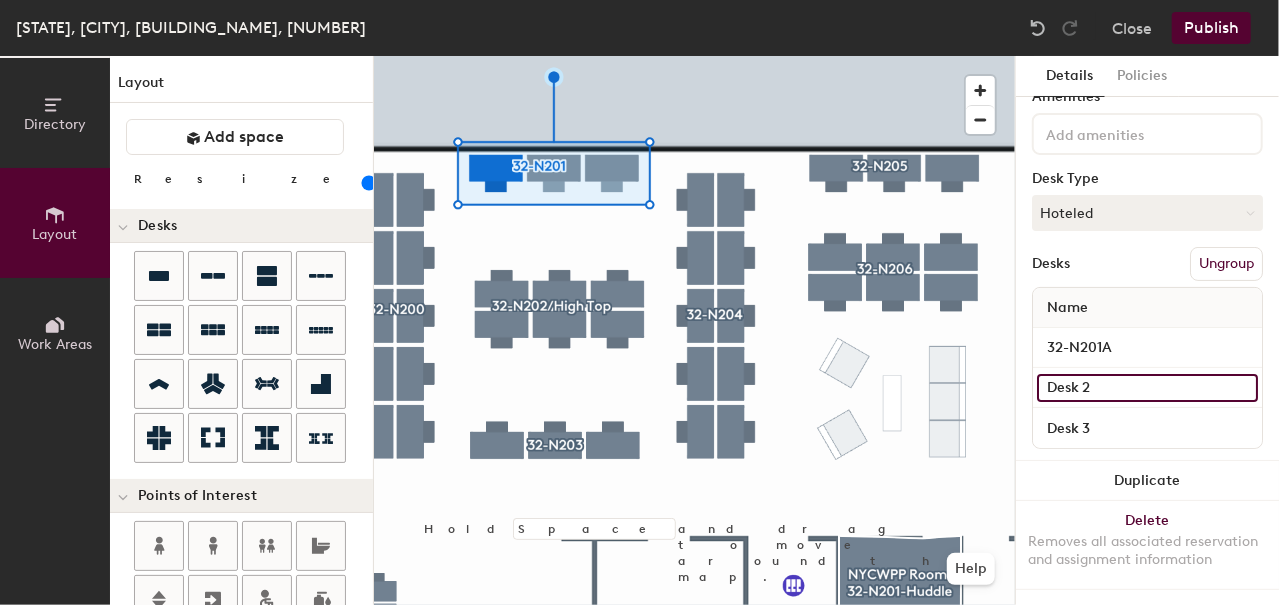 click on "Desk 2" 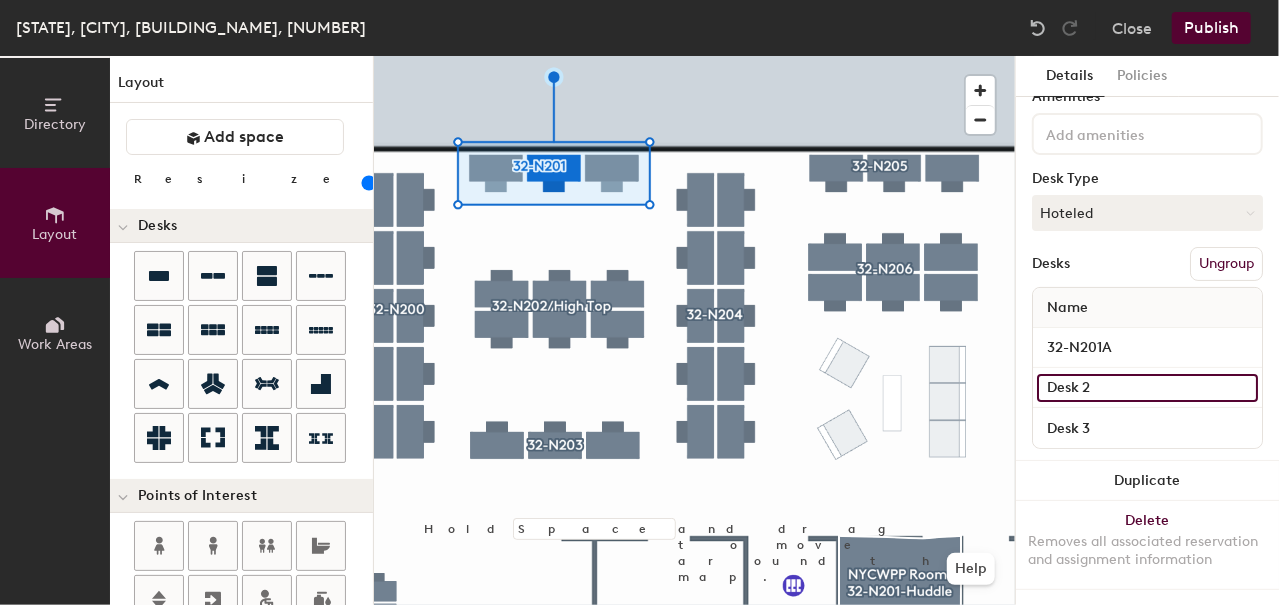 paste on "32-N201" 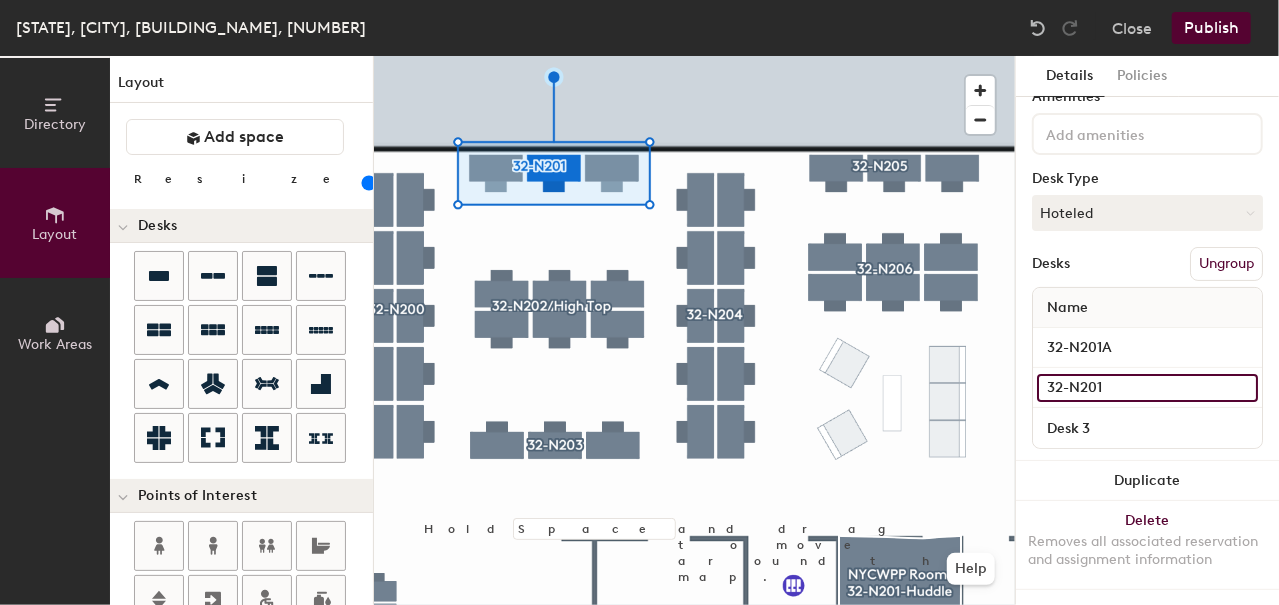click on "32-N201" 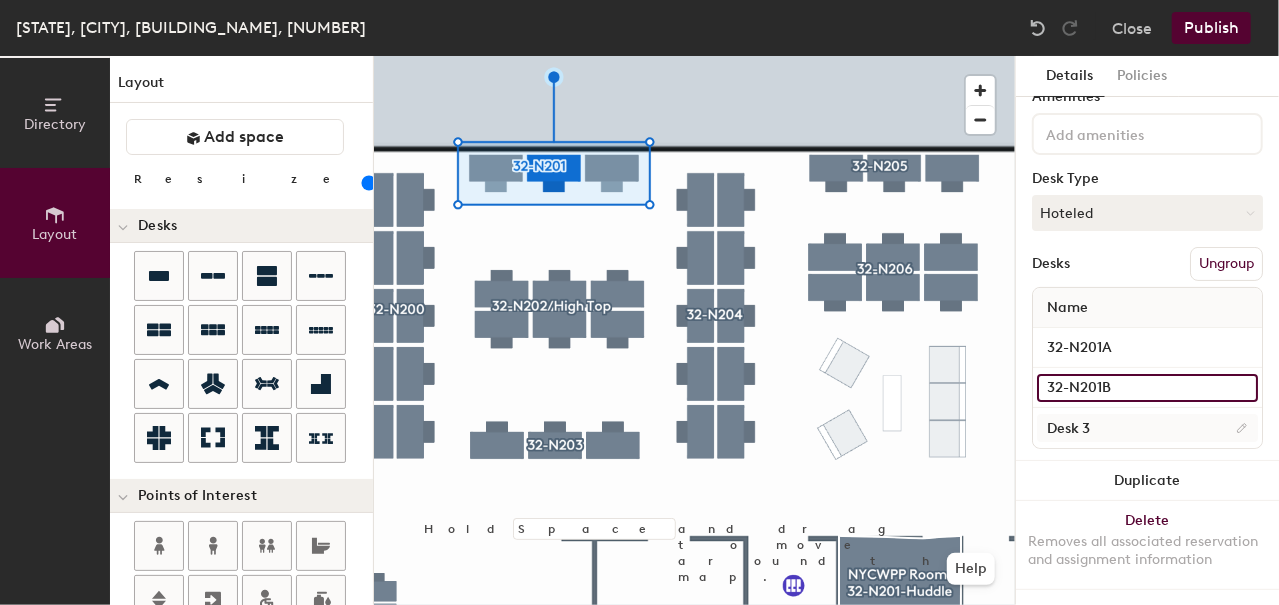 type on "32-N201B" 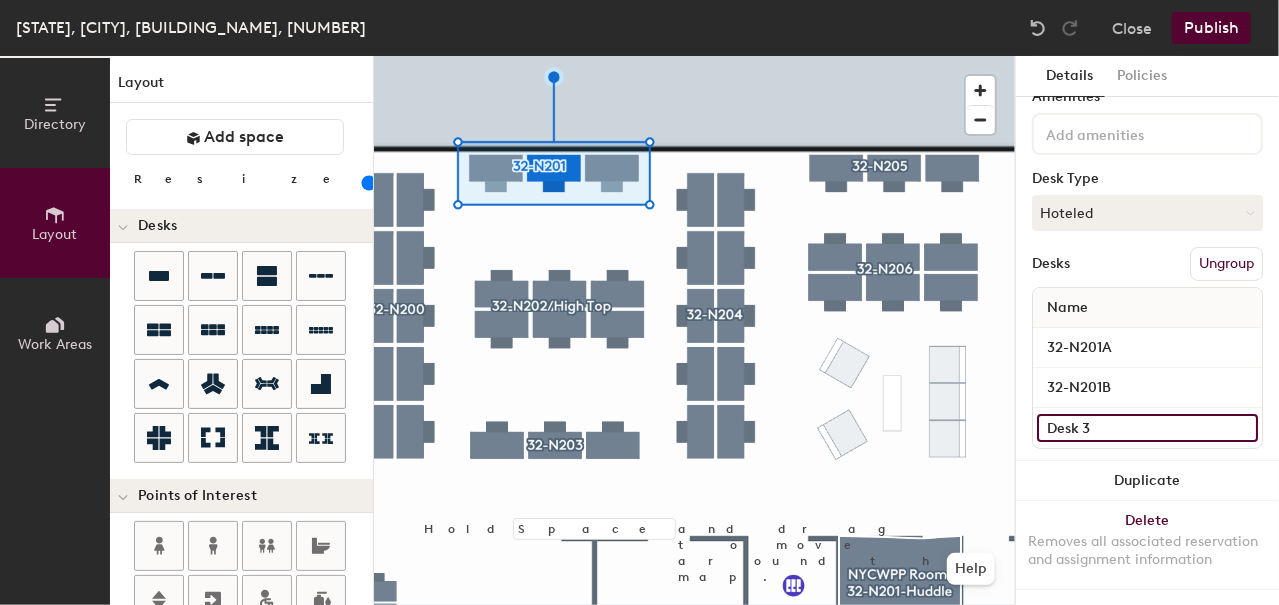 click on "Desk 3" 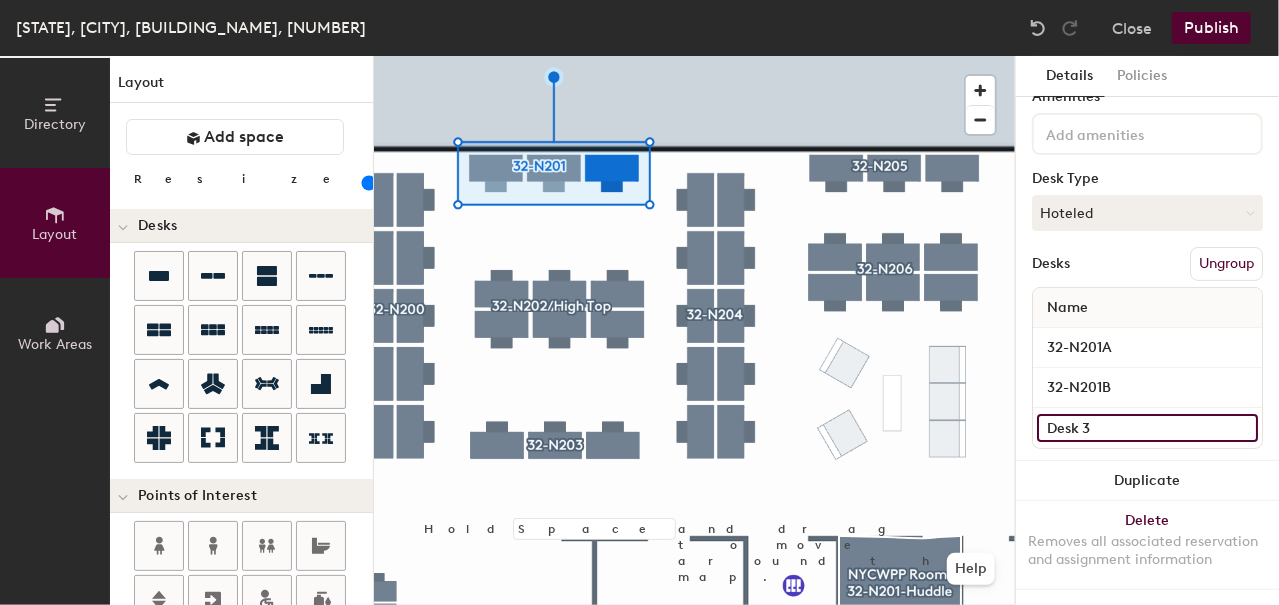 paste on "32-N201" 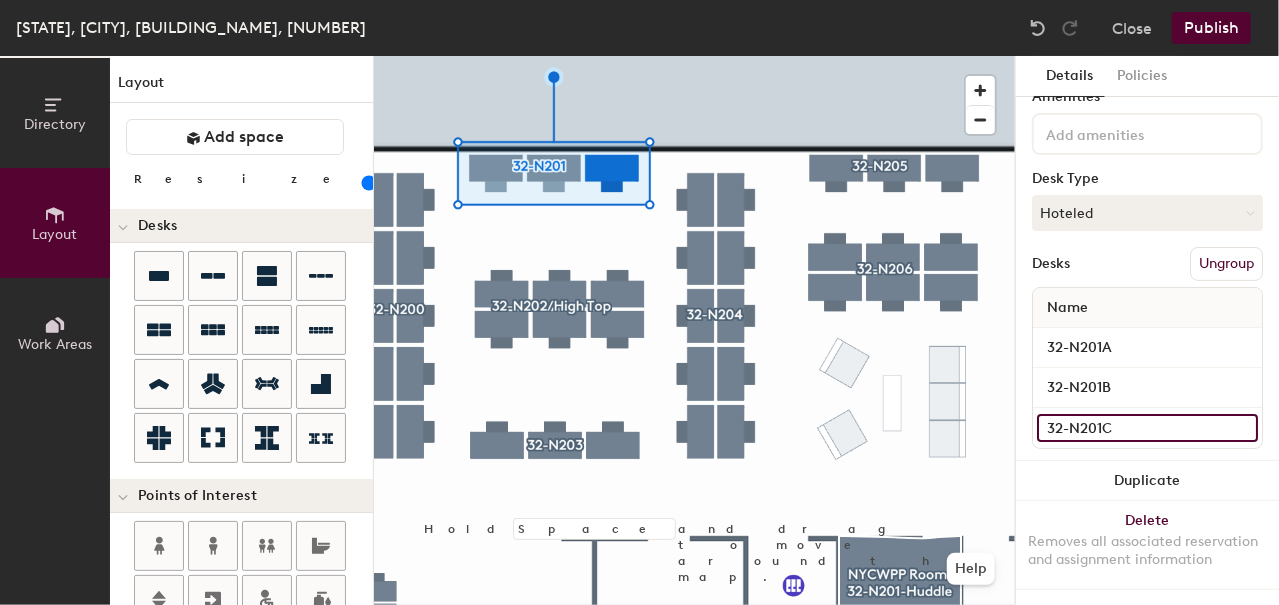 type on "32-N201C" 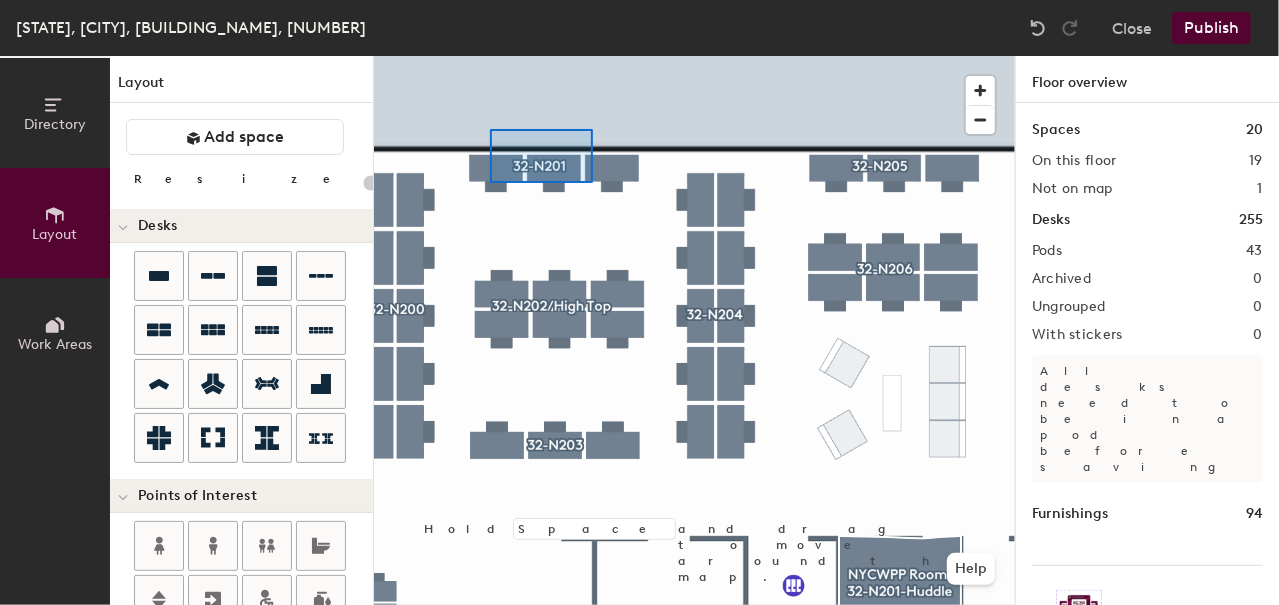 type on "80" 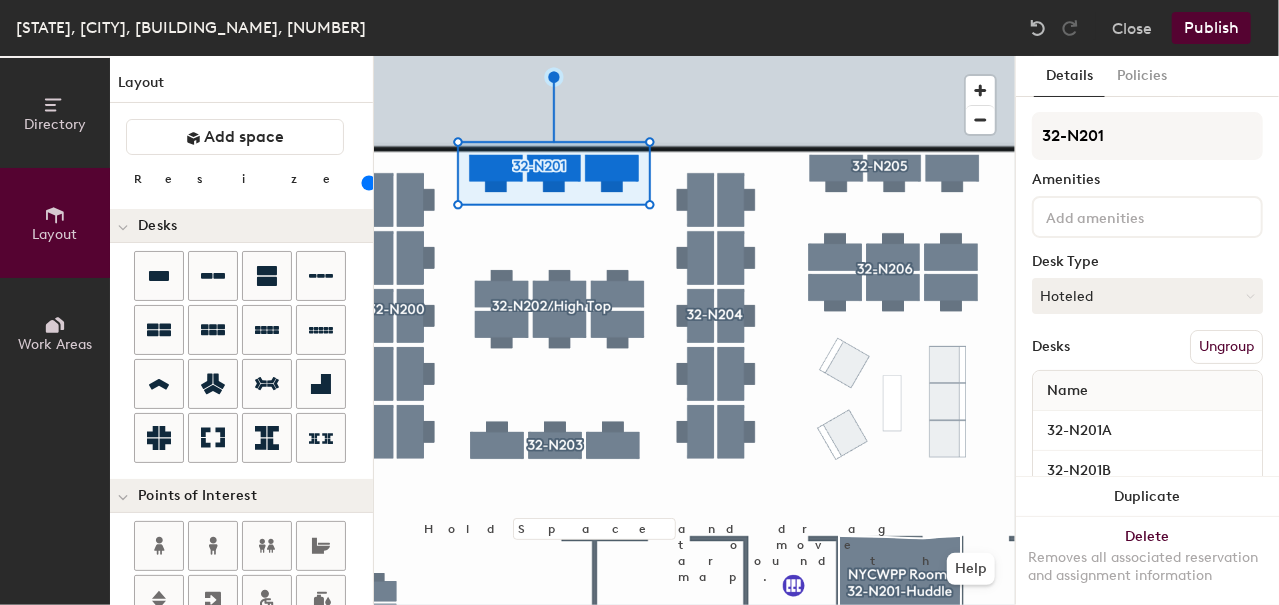 click 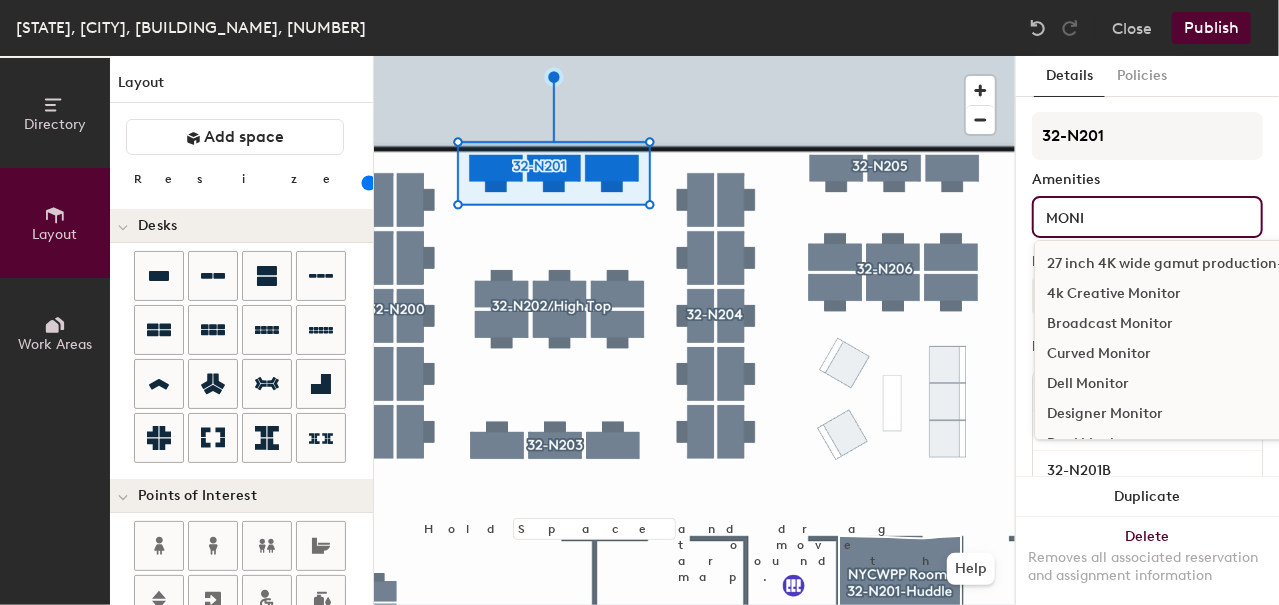 type on "MONI" 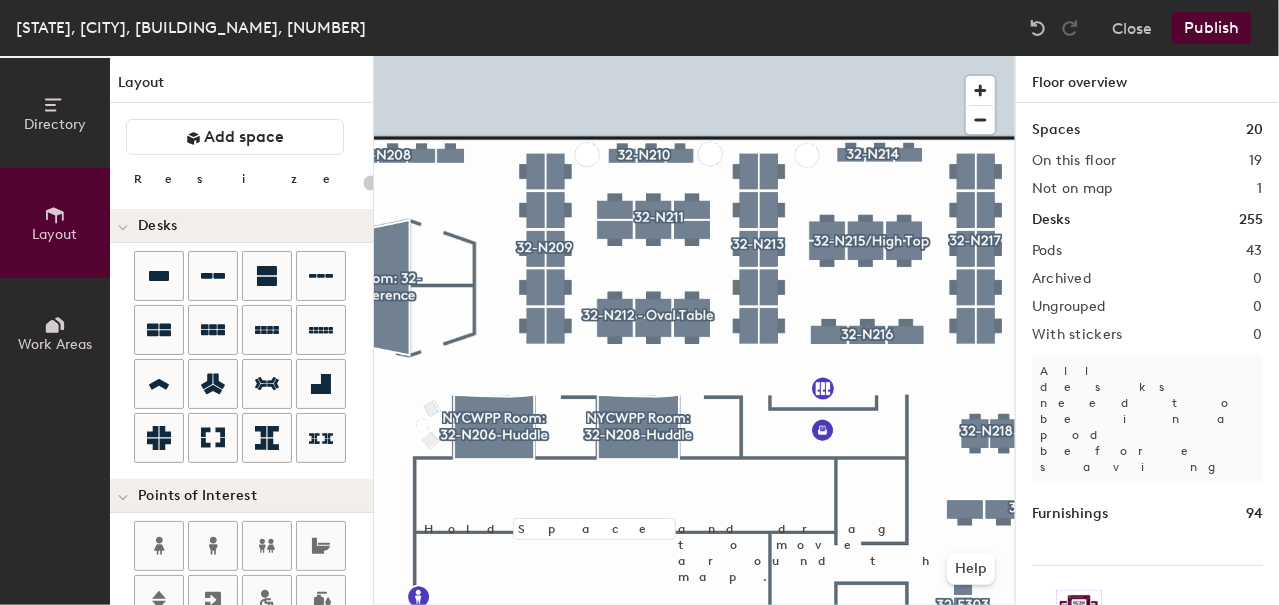 click 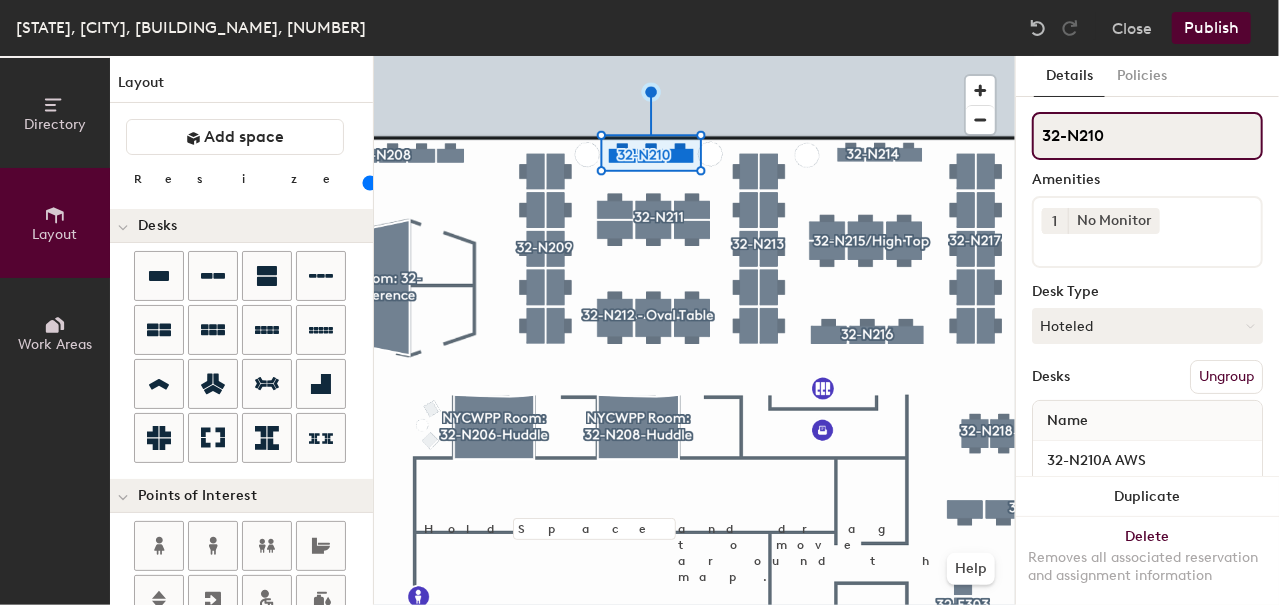 click on "32-N210" 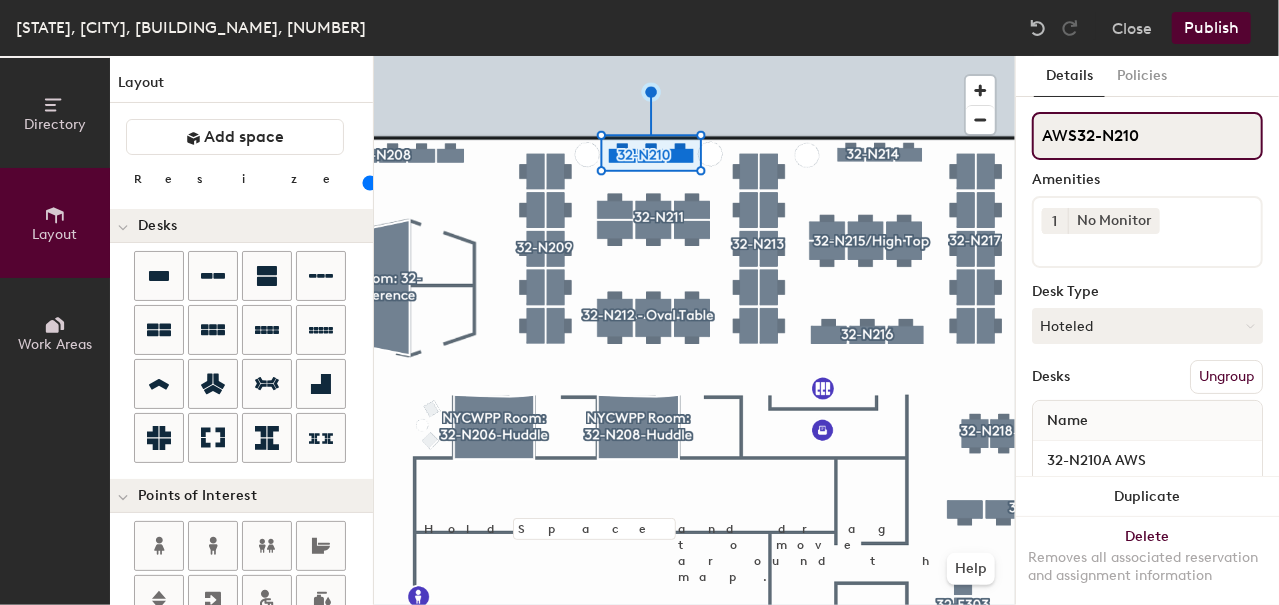 type on "AWS 32-N210" 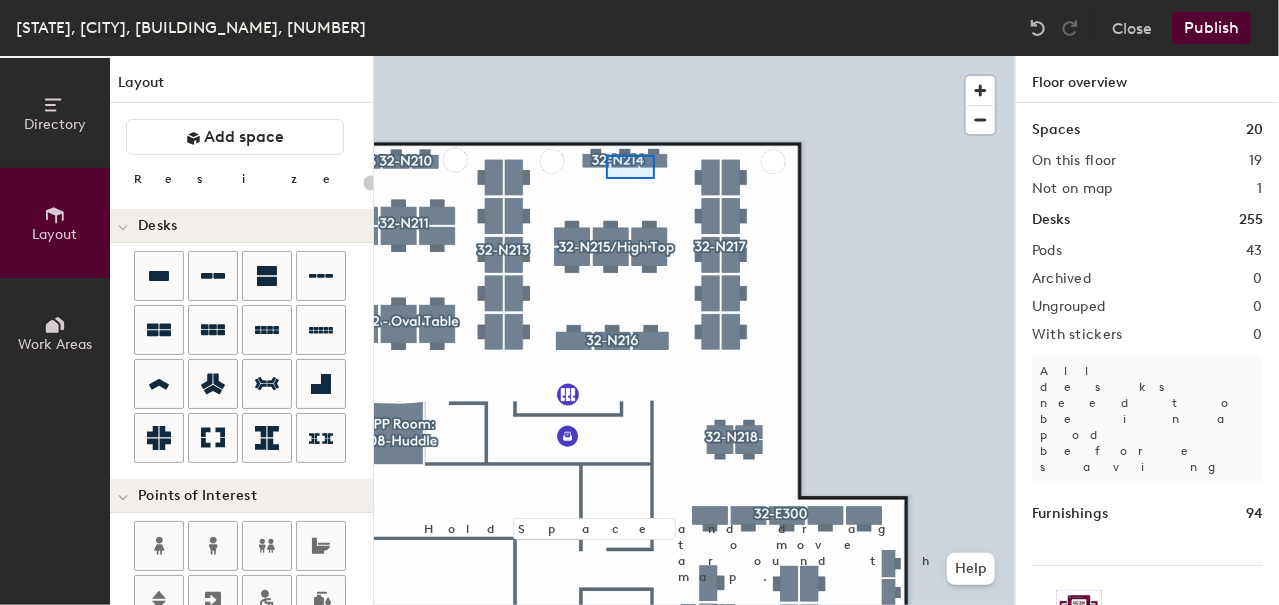 click 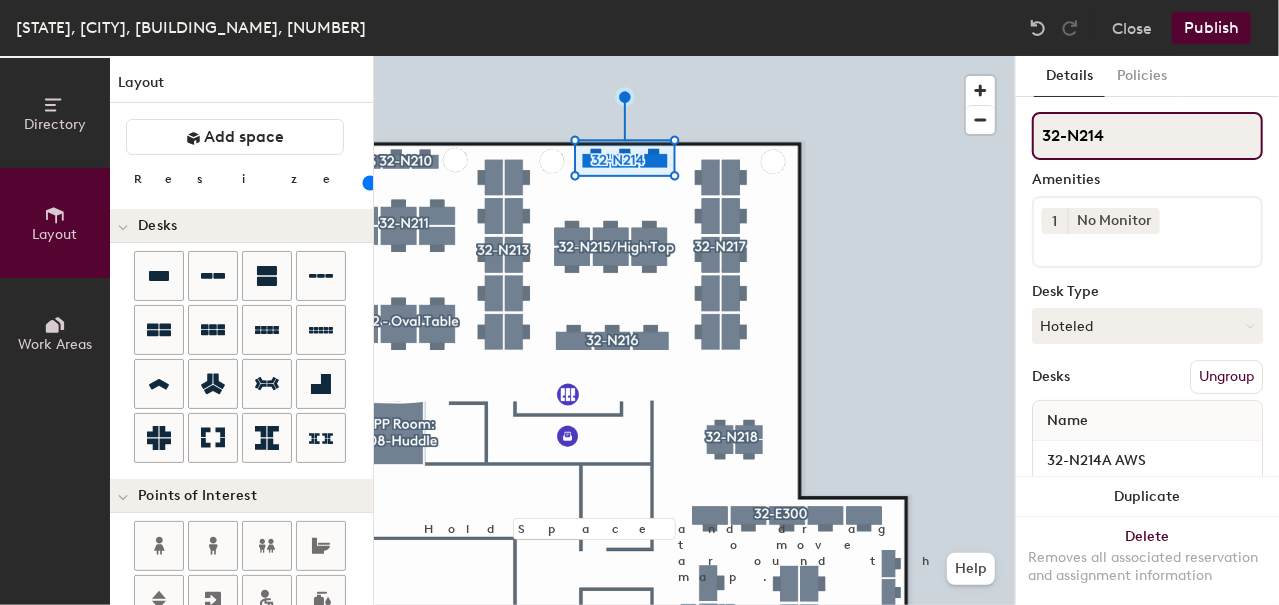 click on "32-N214" 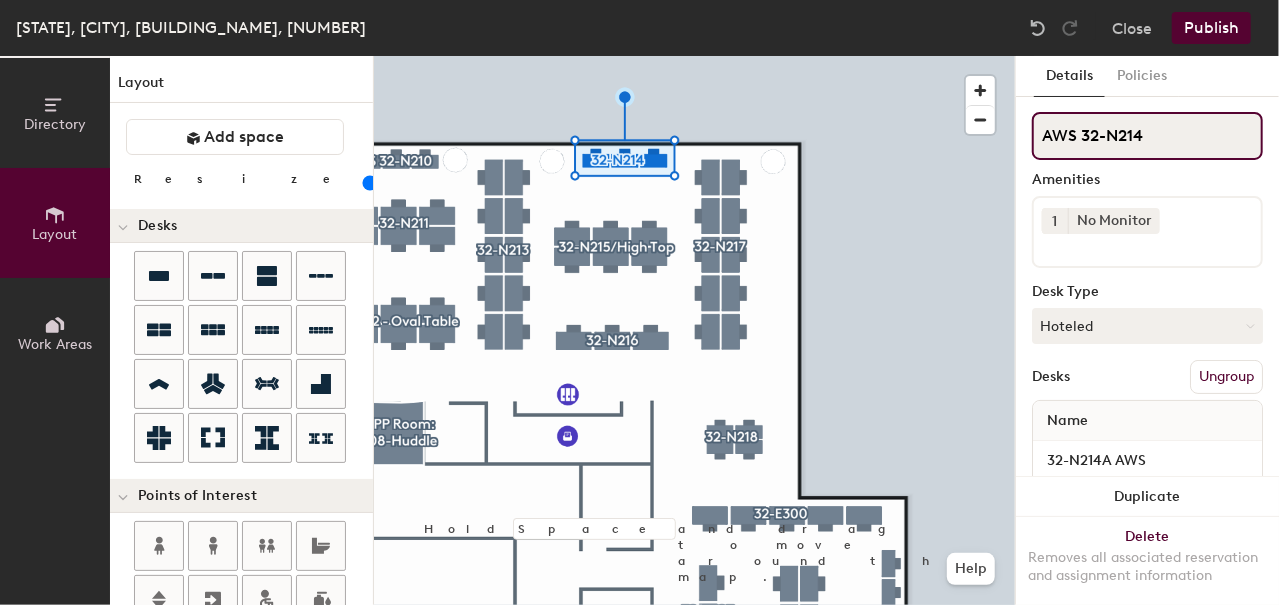 type on "AWS 32-N214" 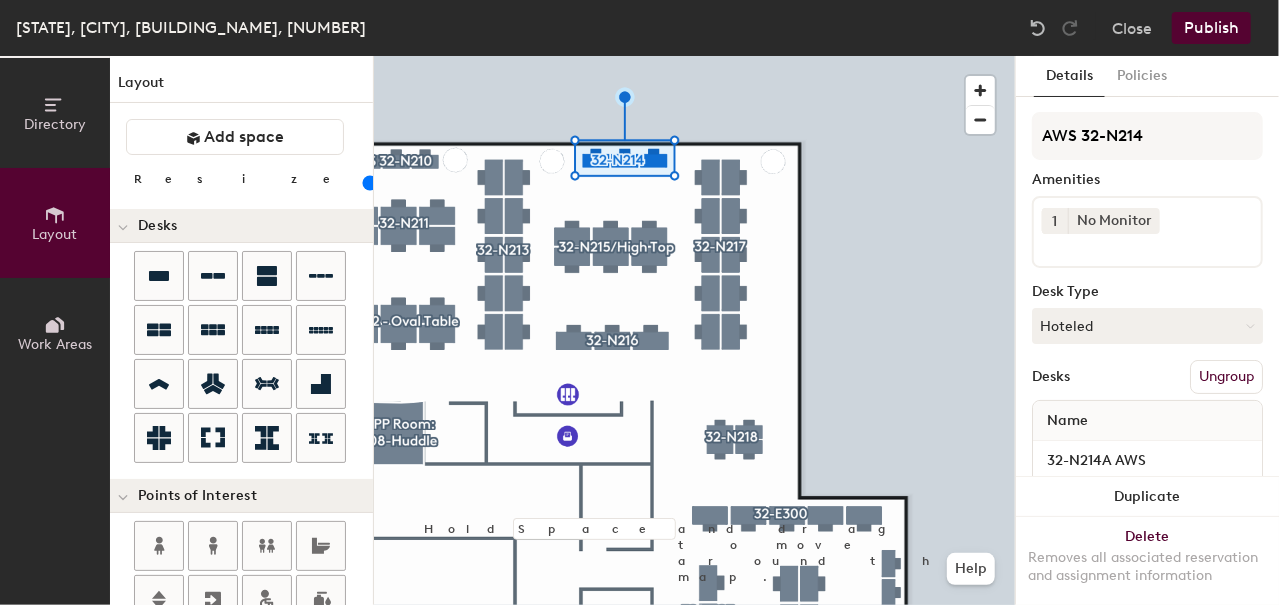 click on "Details Policies AWS 32-N214 Amenities 1 No Monitor Desk Type Hoteled Desks Ungroup Name 32-N214A AWS 32-N214B AWS 32-N214C AWS Duplicate Delete Removes all associated reservation and assignment information" 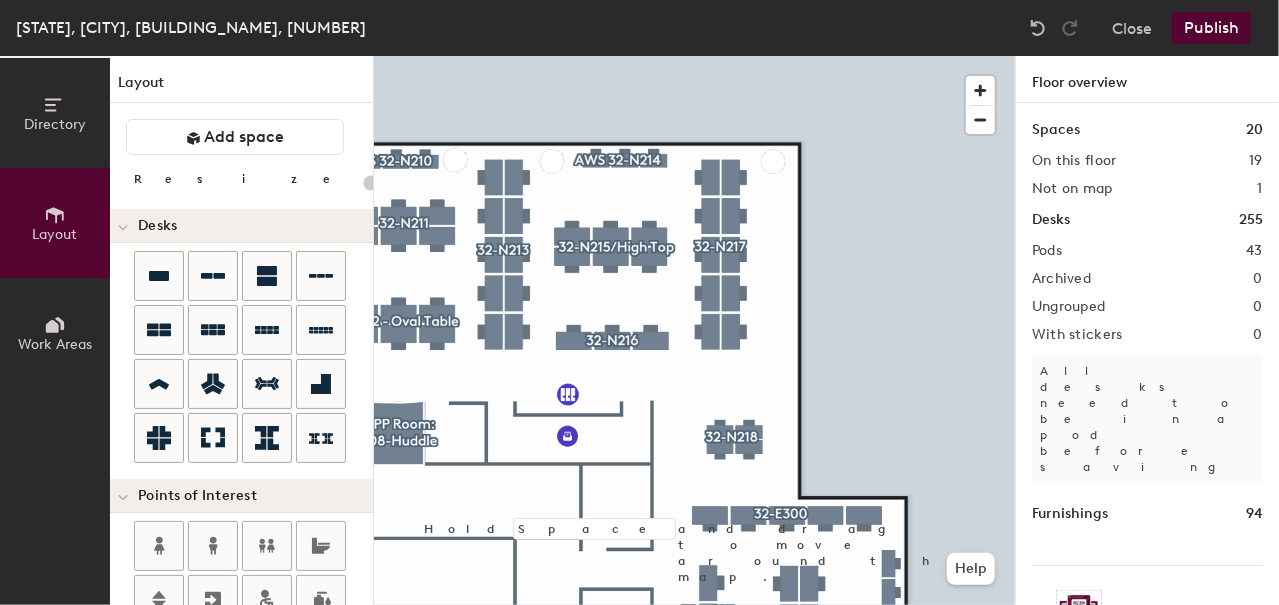 click on "[STATE], [CITY], [BUILDING_NAME], [NUMBER] Close Publish Directory Layout Work Areas Layout   Add space Resize Desks Points of Interest Furnishings Seating Tables Booths Hold Space and drag to move around the map. Help Floor overview Spaces 20 On this floor 19 Not on map 1 Desks 255 Pods 43 Archived 0 Ungrouped 0 With stickers 0 All desks need to be in a pod before saving Furnishings 94 Increase desk check-ins Companies that use desk stickers have up to 25% more check-ins. Get your stickers" 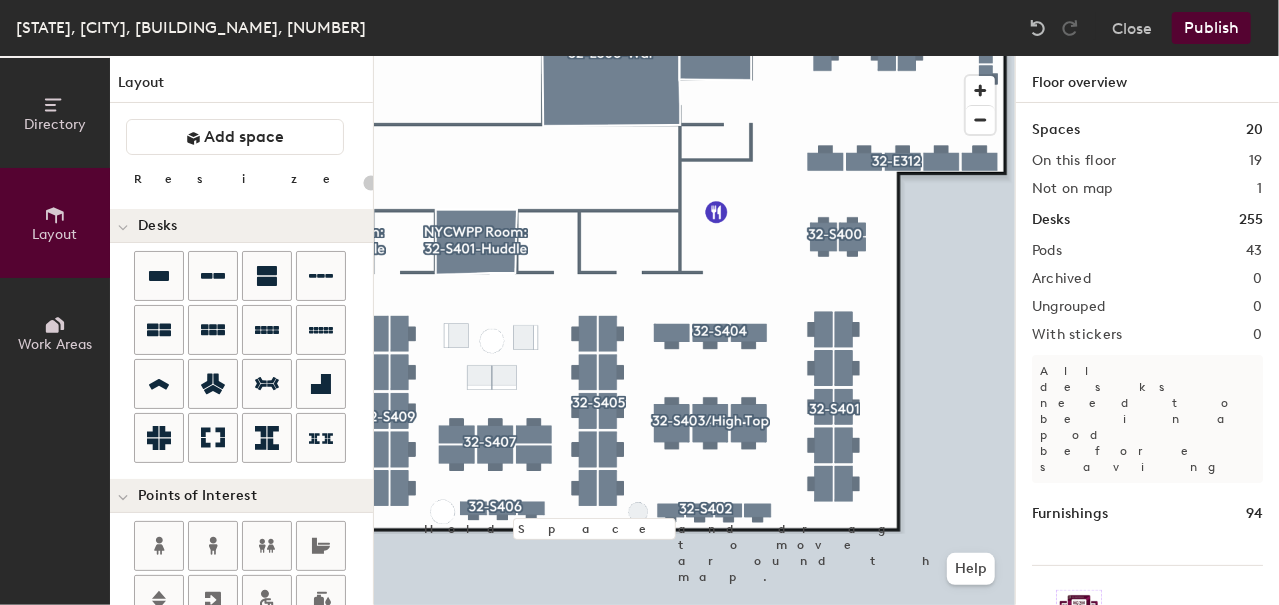 click on "Directory Layout Work Areas Layout   Add space Resize Desks Points of Interest Furnishings Seating Tables Booths Hold Space and drag to move around the map. Help Floor overview Spaces 20 On this floor 19 Not on map 1 Desks 255 Pods 43 Archived 0 Ungrouped 0 With stickers 0 All desks need to be in a pod before saving Furnishings 94 Increase desk check-ins Companies that use desk stickers have up to 25% more check-ins. Get your stickers" 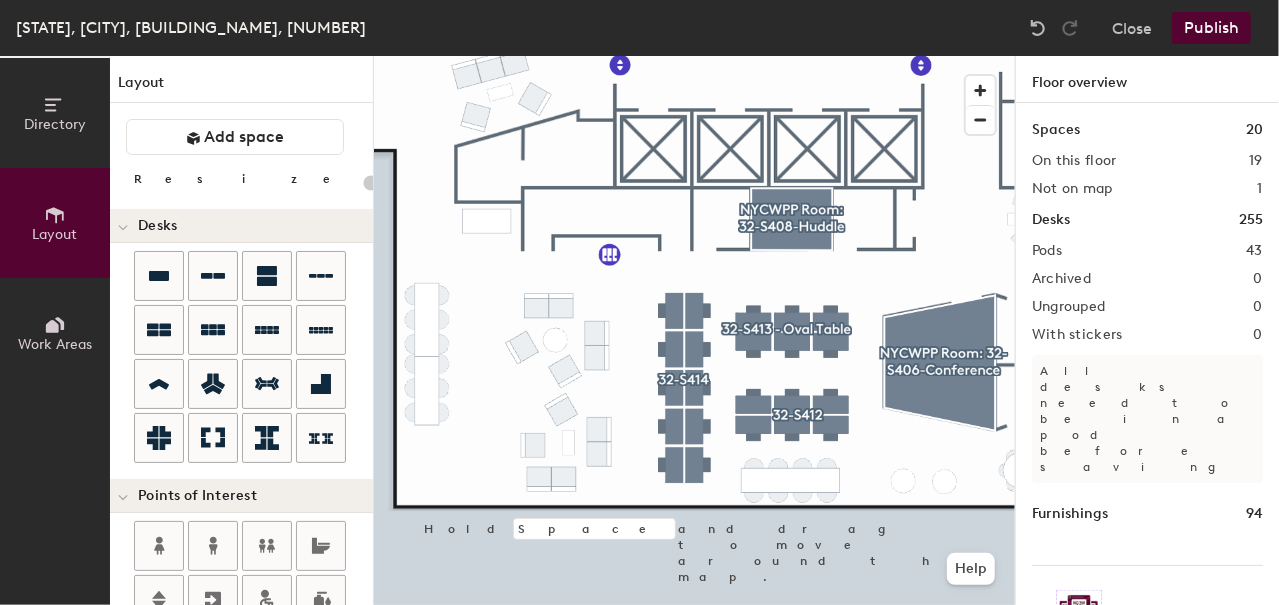 click on "Publish" 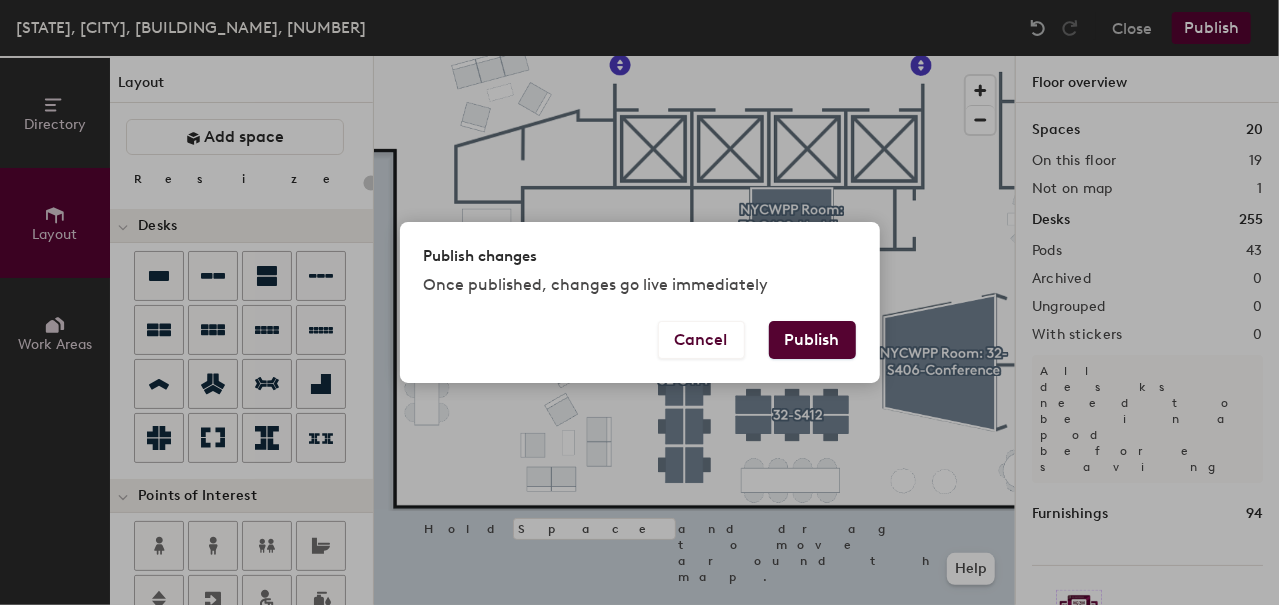 click on "Publish" at bounding box center (812, 340) 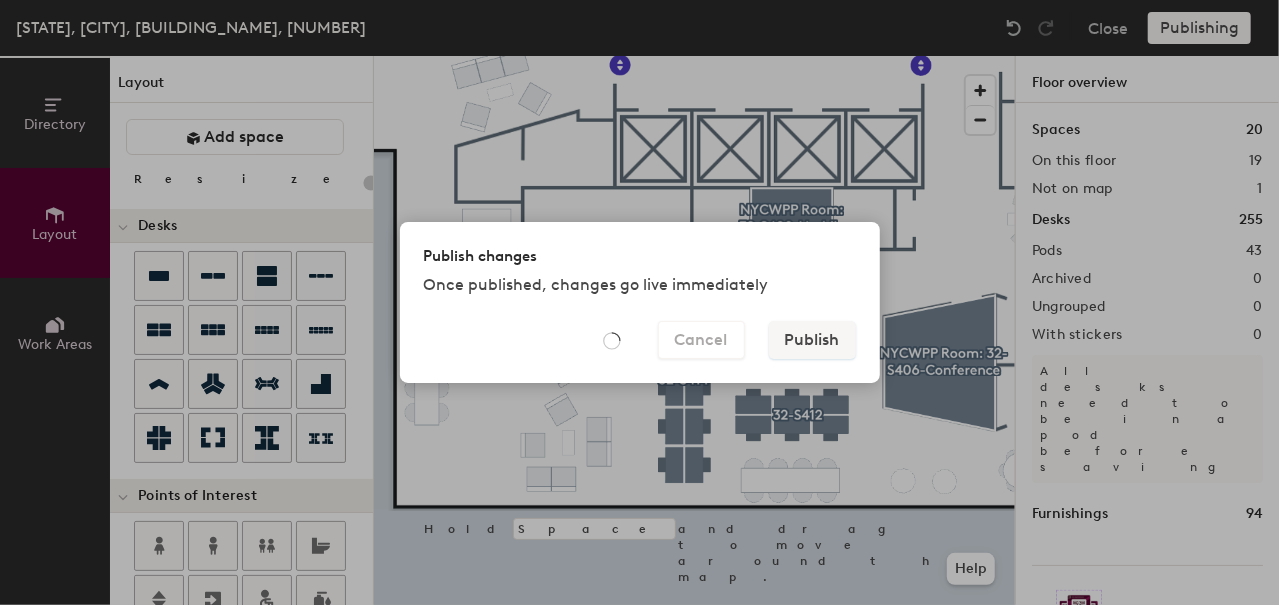 type on "20" 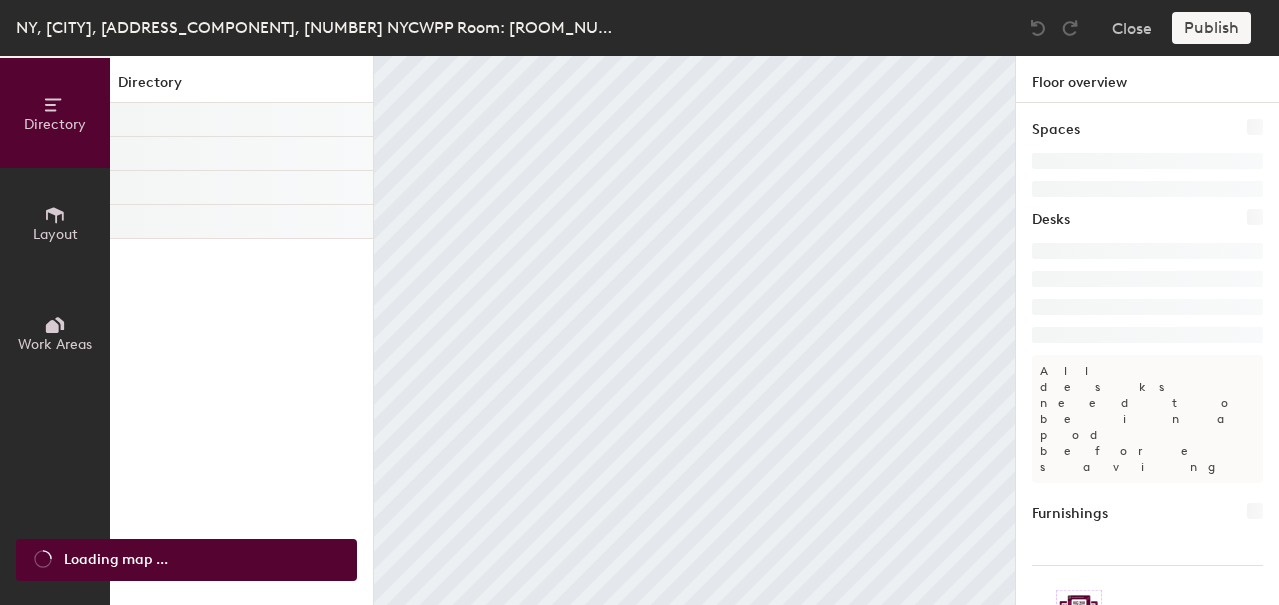 scroll, scrollTop: 0, scrollLeft: 0, axis: both 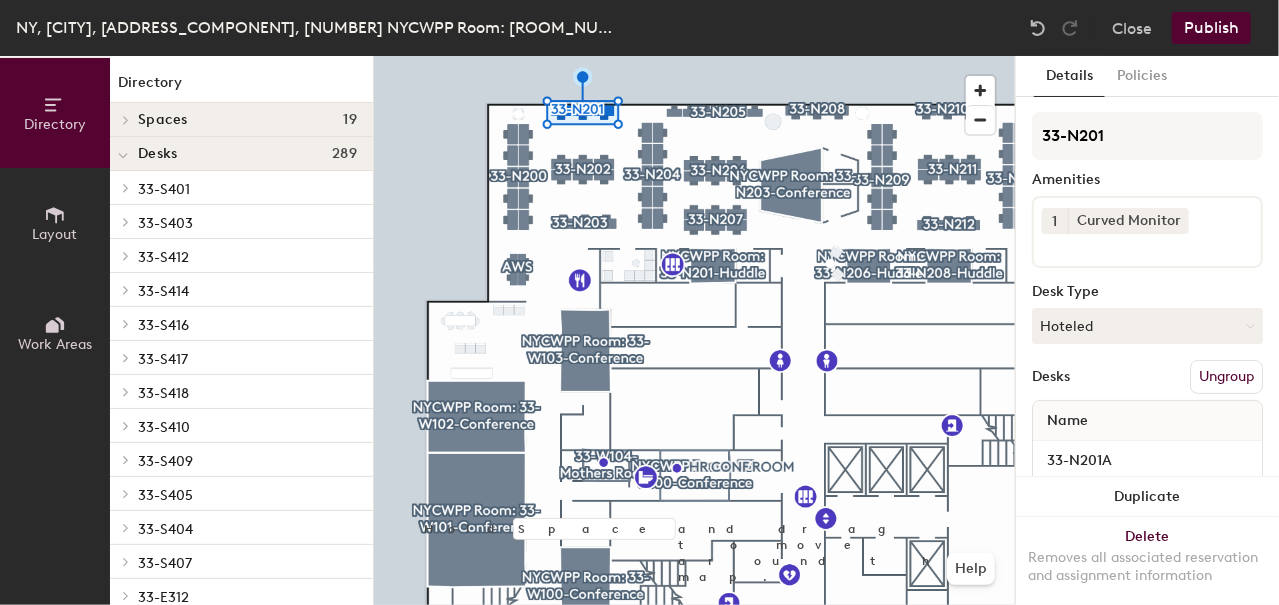 click 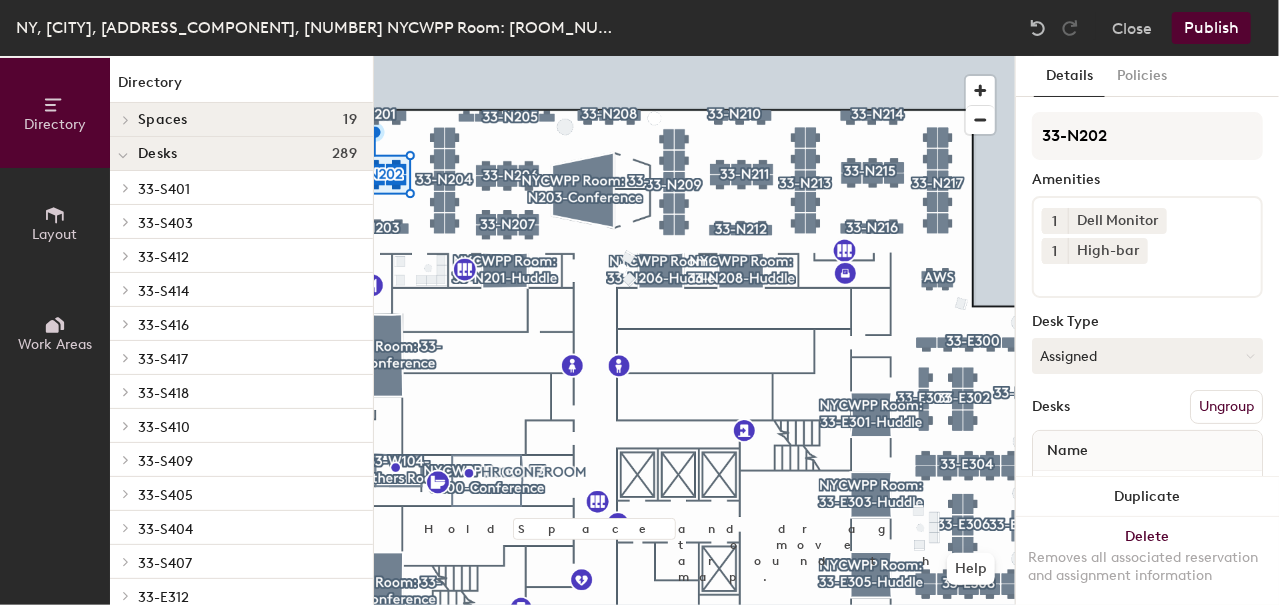 click on "NY, [CITY], [ADDRESS_COMPONENT], [NUMBER] NYCWPP Room: [ROOM_NUMBER]-Conference NYCWPP Room: [ROOM_NUMBER]-Huddle NYCWPP Room: [ROOM_NUMBER]-Huddle NYCWPP Room: [ROOM_NUMBER]-Huddle NYCWPP Room: [ROOM_NUMBER]-Huddle NYCWPP Room: [ROOM_NUMBER]-War NYCWPP Room: [ROOM_NUMBER]-Huddle NYCWPP Room: [ROOM_NUMBER]-Conference NYCWPP Room: [ROOM_NUMBER]-Huddle NYCWPP Room: [ROOM_NUMBER]-Huddle NYCWPP Room: [ROOM_NUMBER]-Huddle NYCWPP Room: [ROOM_NUMBER]-Huddle NYCWPP Room: [ROOM_NUMBER]-Huddle NYCWPP Room: [ROOM_NUMBER]-Conference NYCWPP Room: [ROOM_NUMBER]-Huddle NYCWPP Room: [ROOM_NUMBER]-Conference NYCWPP Room: [ROOM_NUMBER]-Conference NYCWPP Room: [ROOM_NUMBER]-Conference Desks 289 [ROOM_NUMBER] [ROOM_NUMBER] [ROOM_NUMBER] [ROOM_NUMBER] [ROOM_NUMBER] [ROOM_NUMBER] [ROOM_NUMBER] [ROOM_NUMBER] [ROOM_NUMBER] [ROOM_NUMBER] [ROOM_NUMBER] [ROOM_NUMBER] [ROOM_NUMBER] [ROOM_NUMBER] [ROOM_NUMBER] [ROOM_NUMBER] [ROOM_NUMBER] [ROOM_NUMBER] [ROOM_NUMBER] [ROOM_NUMBER] [ROOM_NUMBER] [ROOM_NUMBER] [ROOM_NUMBER] [ROOM_NUMBER] [ROOM_NUMBER] [ROOM_NUMBER] [ROOM_NUMBER]" 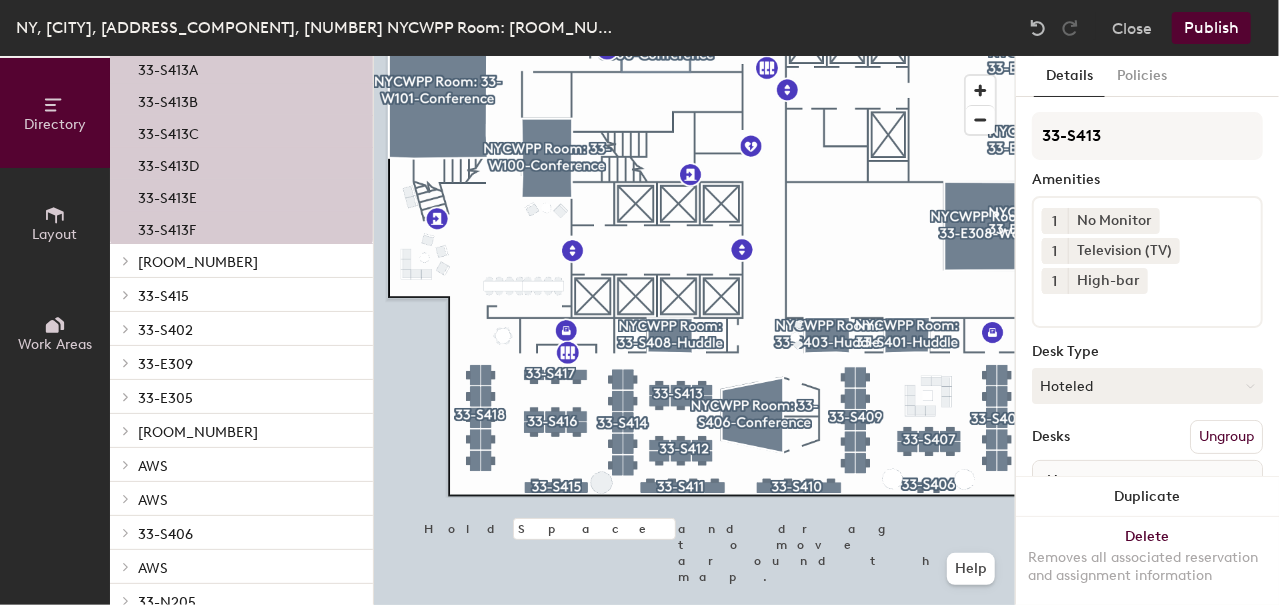 scroll, scrollTop: 1795, scrollLeft: 0, axis: vertical 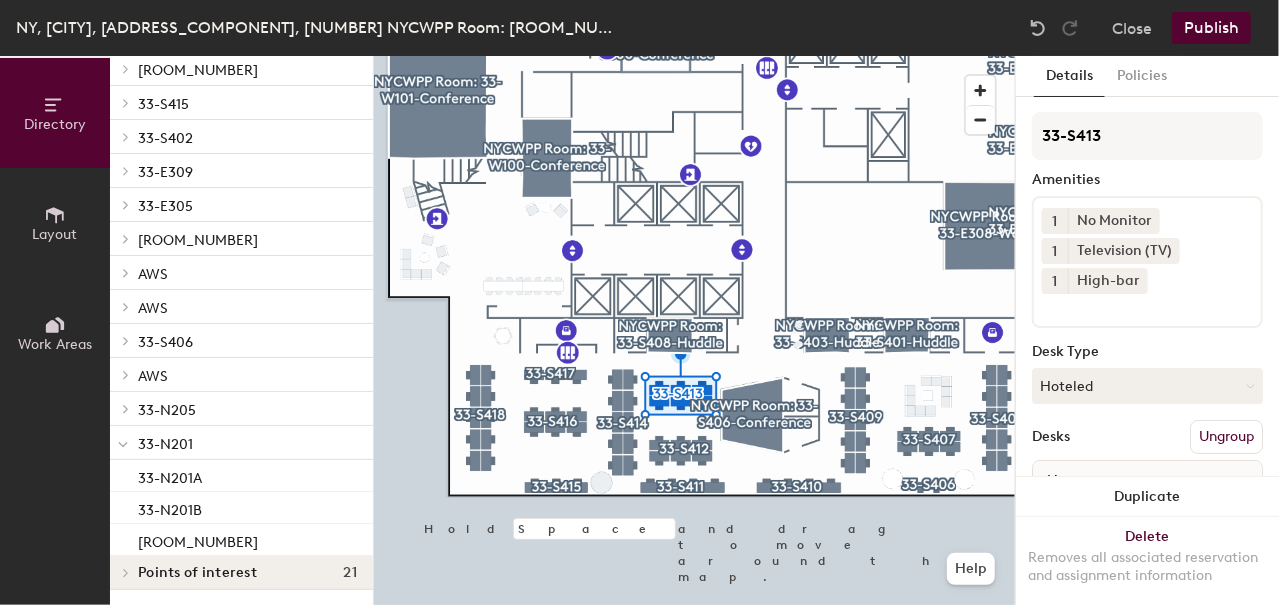 click on "Publish" 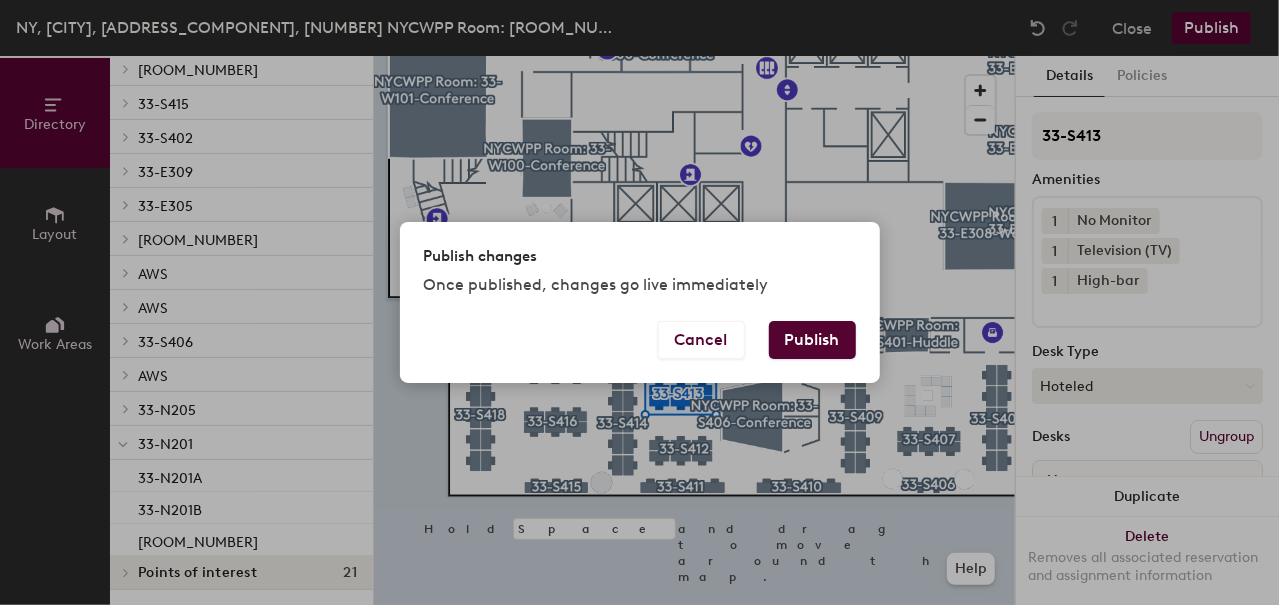 click on "Publish" at bounding box center (812, 340) 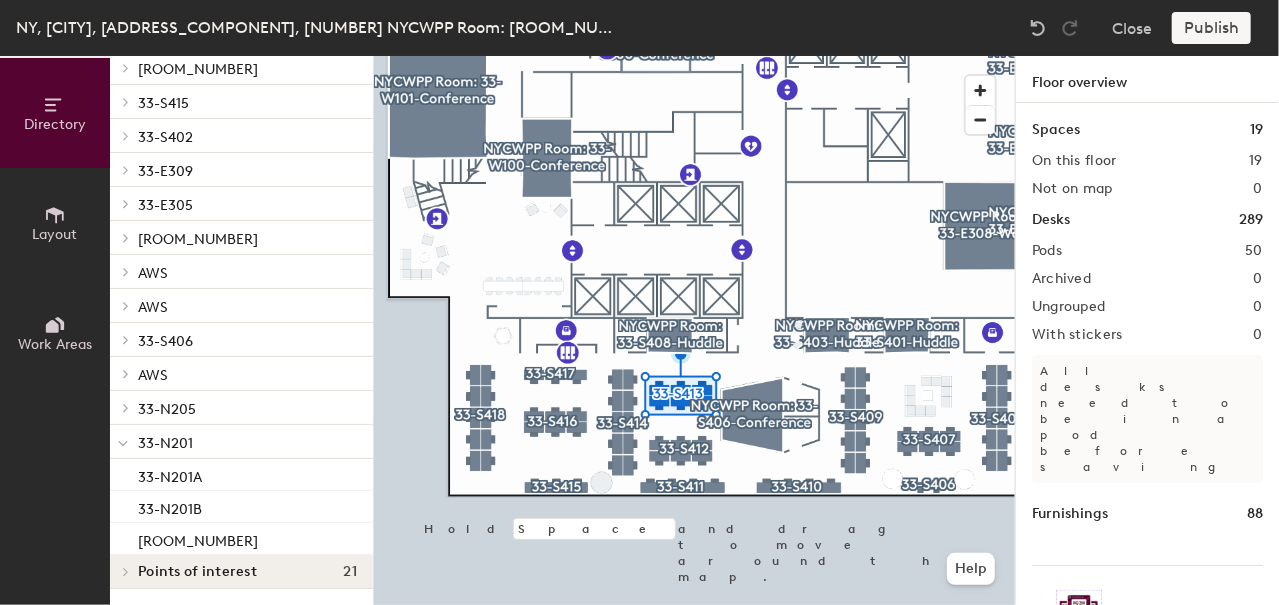scroll, scrollTop: 1603, scrollLeft: 0, axis: vertical 